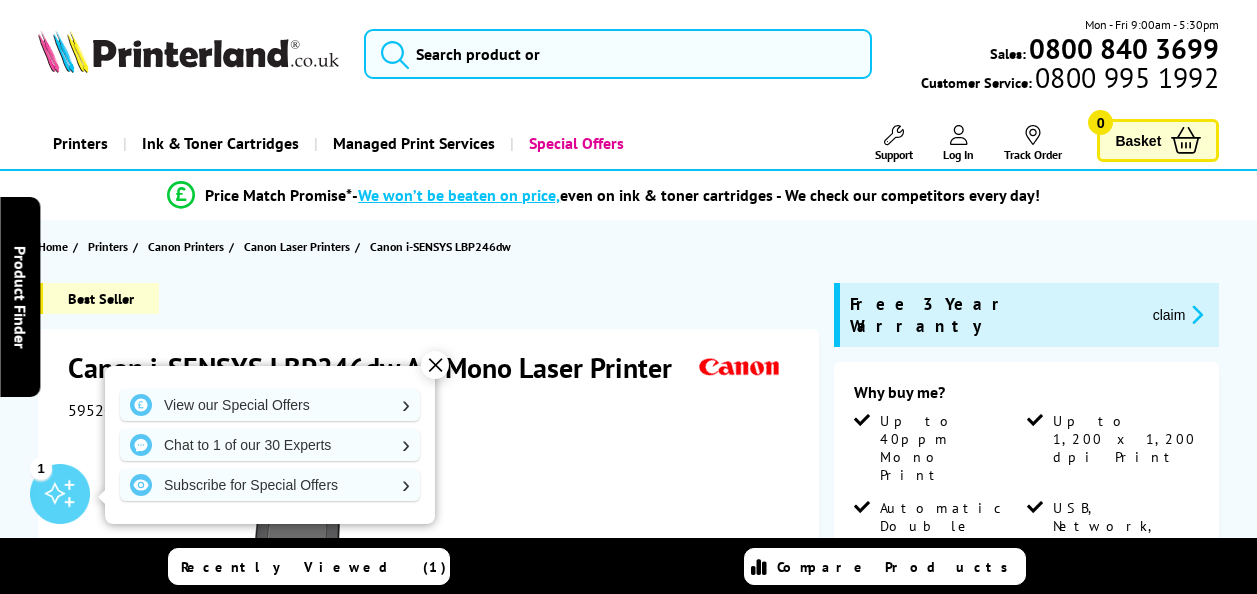 scroll, scrollTop: 0, scrollLeft: 0, axis: both 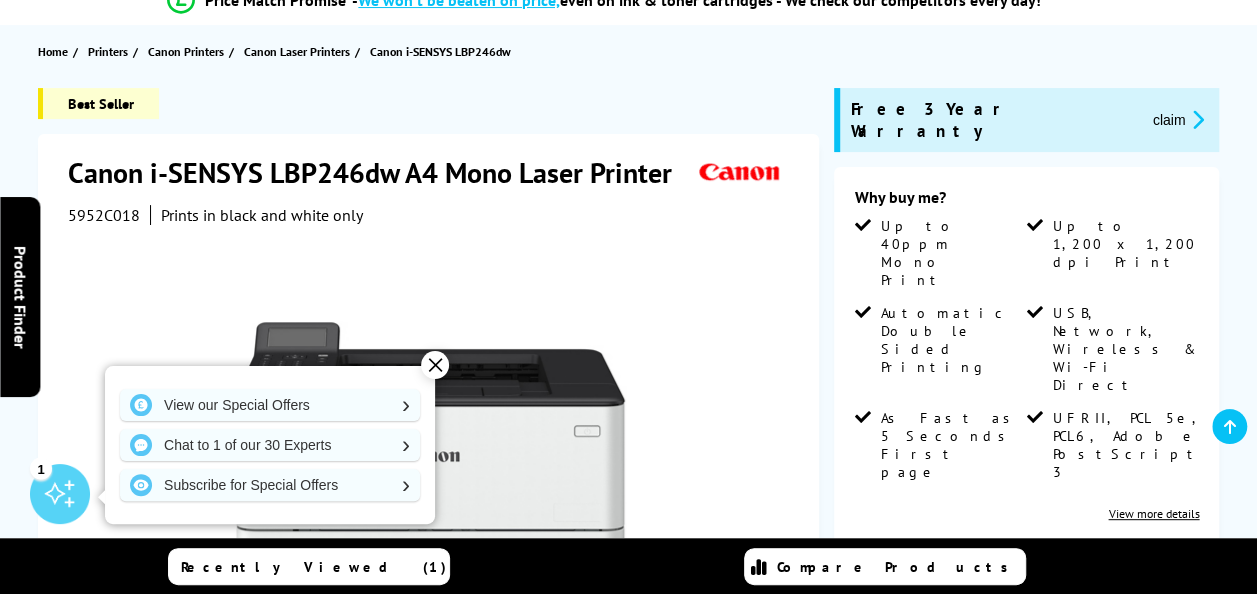 click on "View more details" at bounding box center [1153, 513] 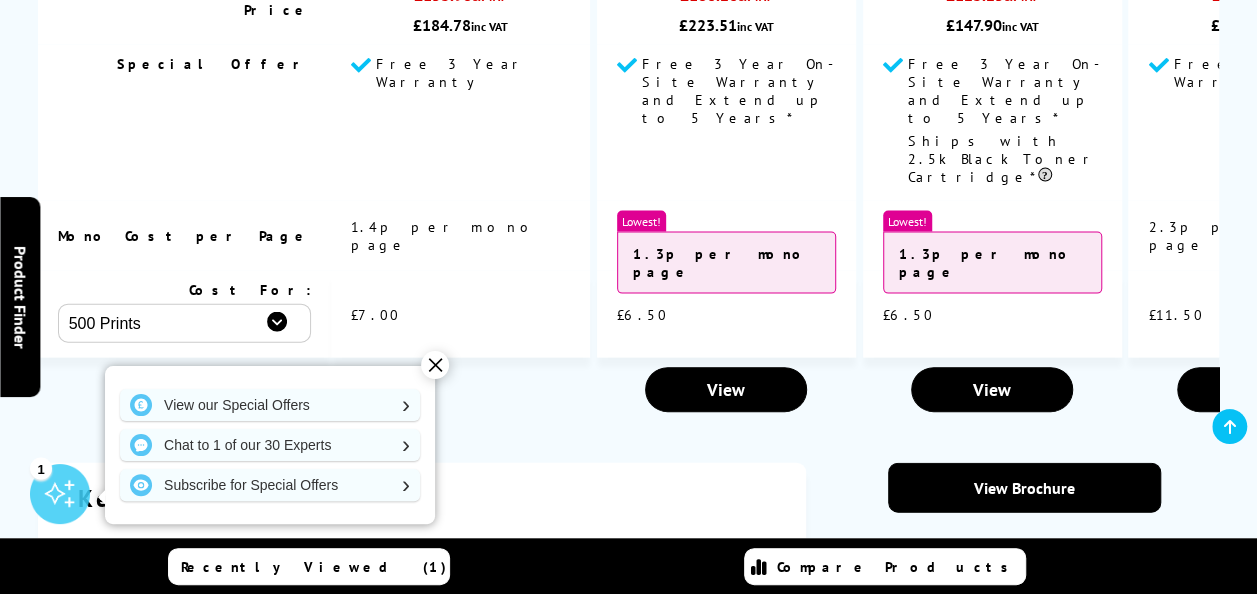 scroll, scrollTop: 2064, scrollLeft: 0, axis: vertical 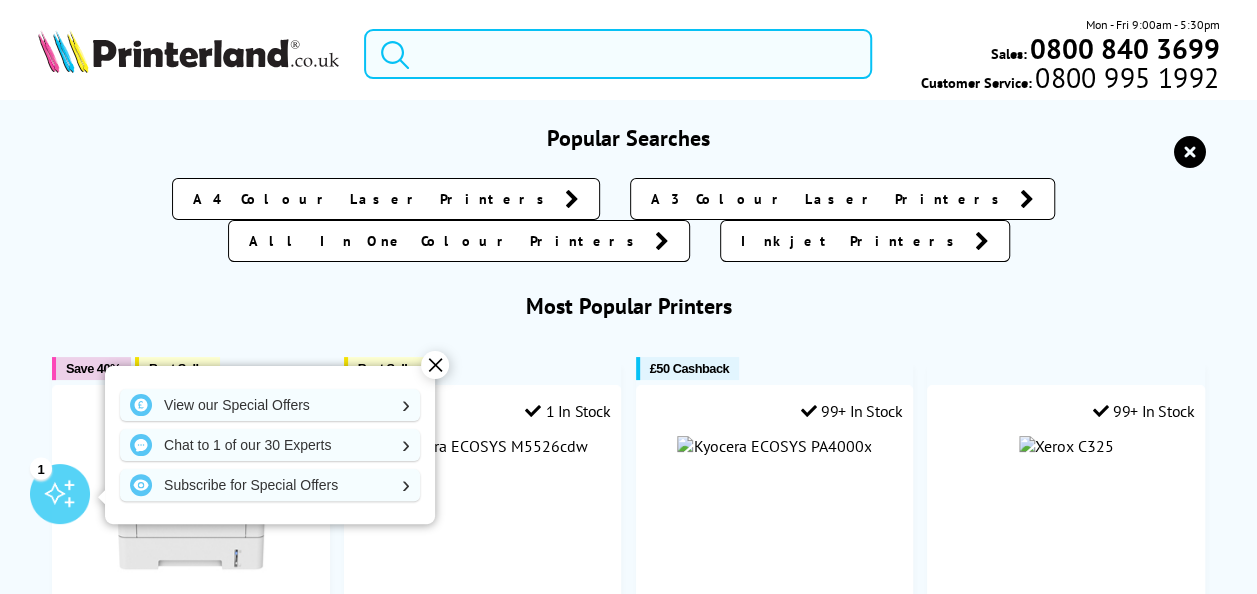 click at bounding box center (618, 54) 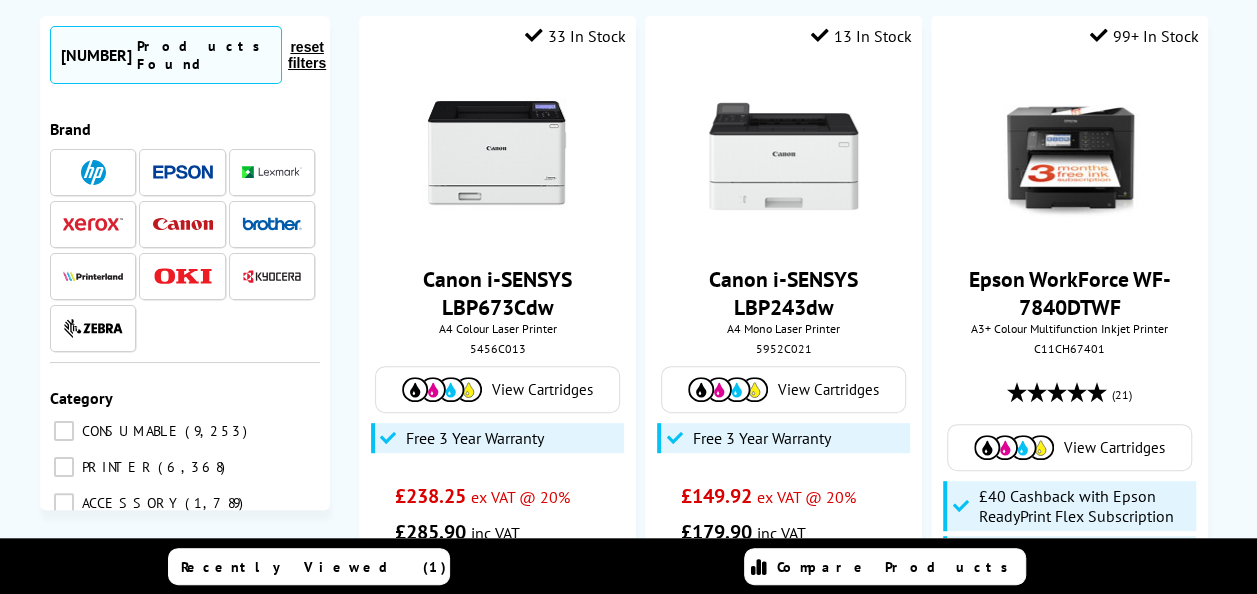 scroll, scrollTop: 328, scrollLeft: 0, axis: vertical 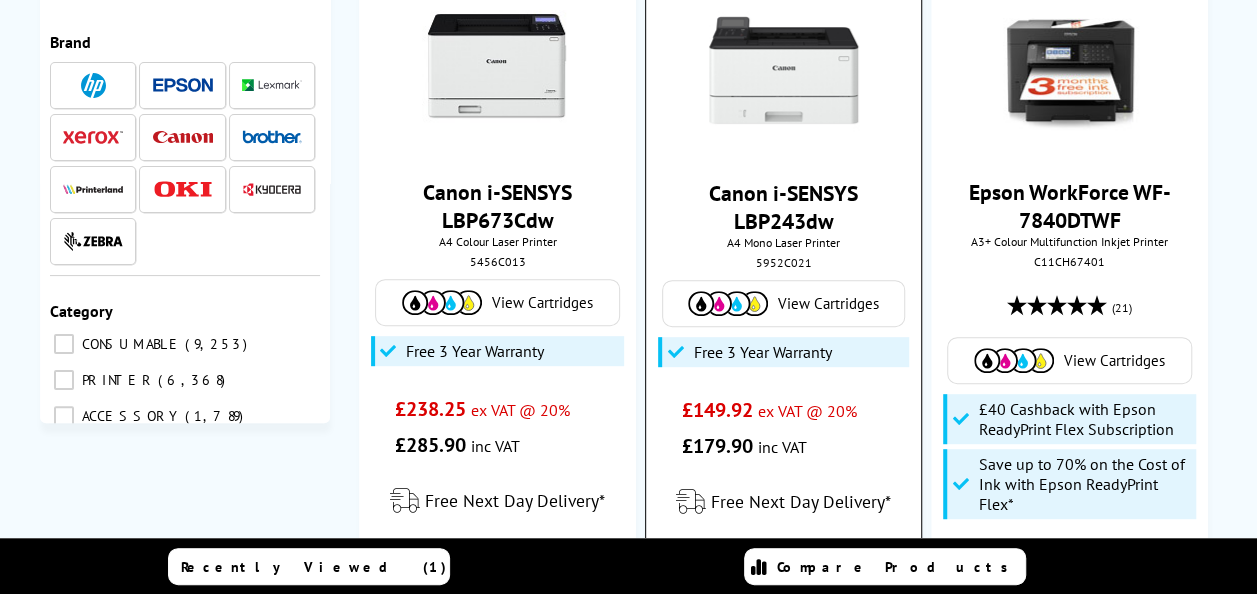 type on "microsoft universal print" 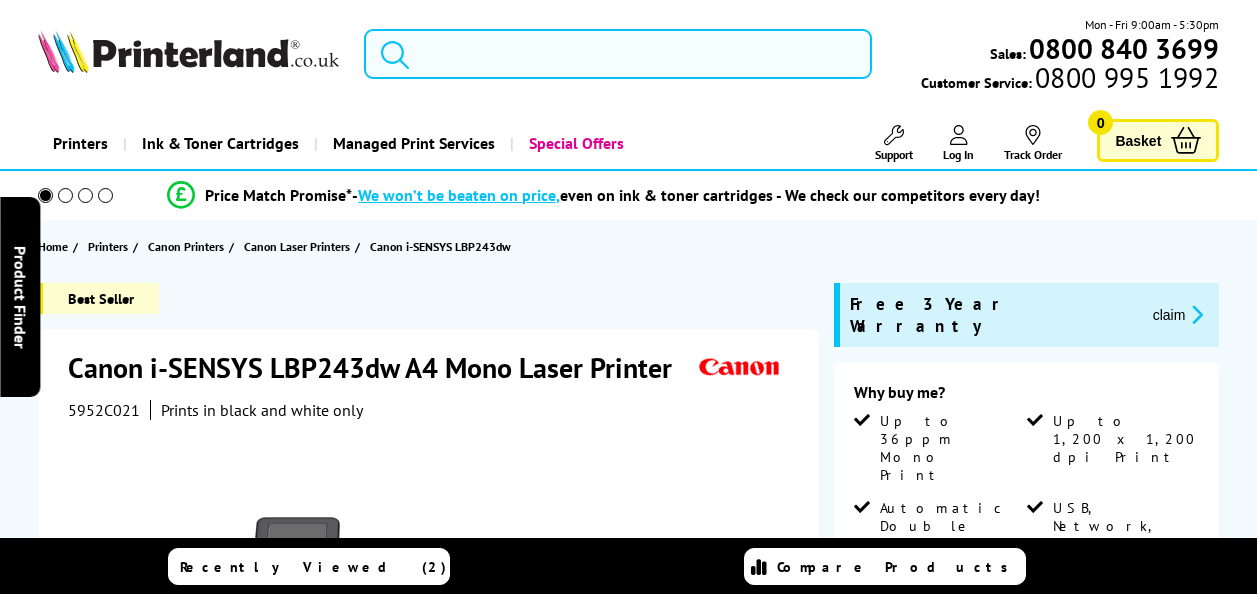 scroll, scrollTop: 0, scrollLeft: 0, axis: both 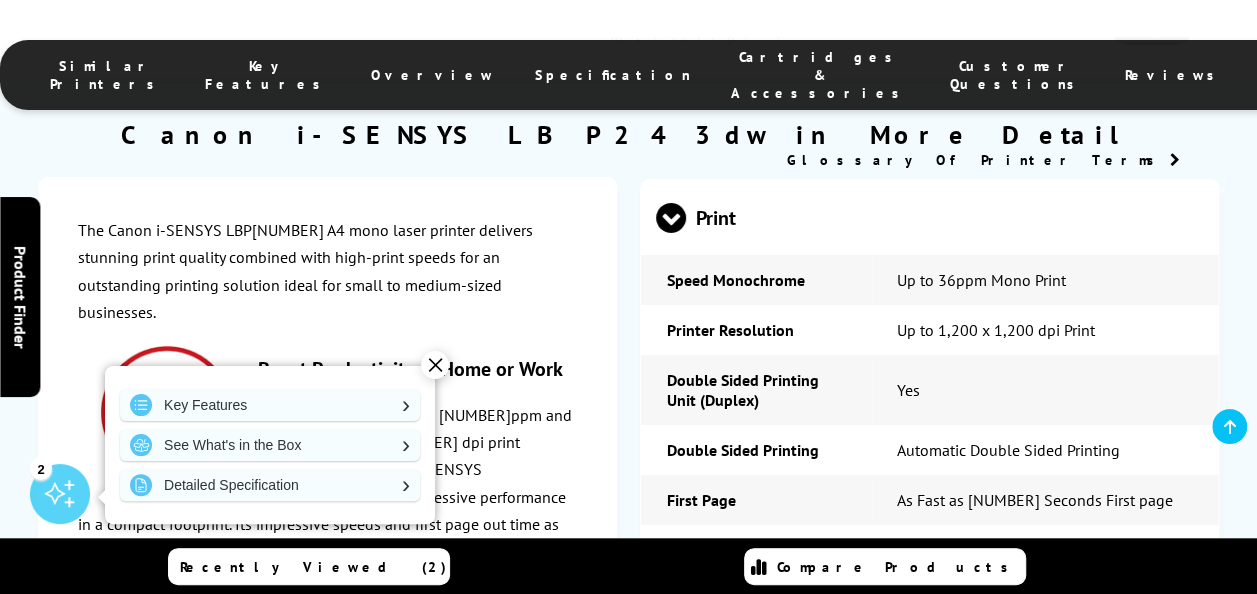 click on "✕" at bounding box center (435, 365) 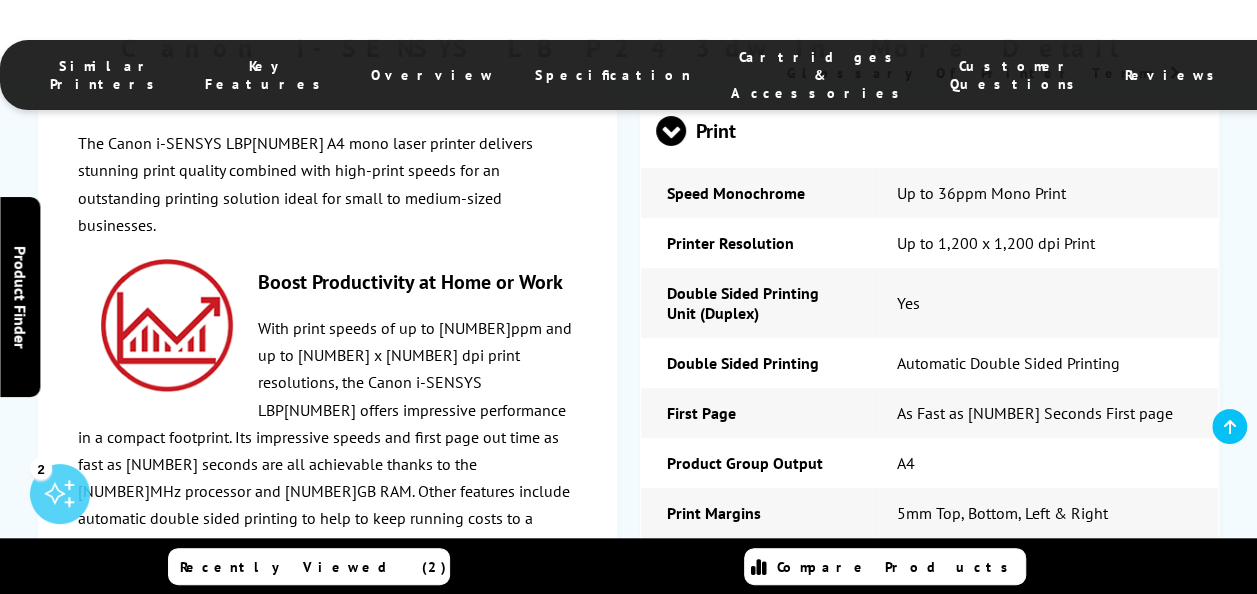 scroll, scrollTop: 3610, scrollLeft: 0, axis: vertical 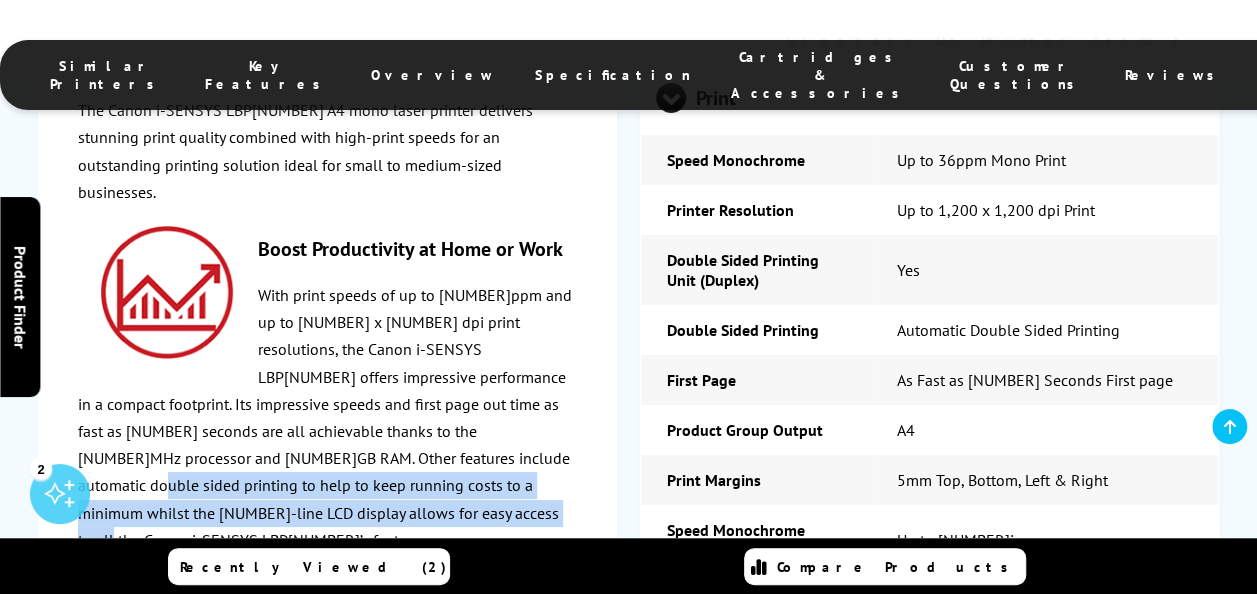 drag, startPoint x: 499, startPoint y: 430, endPoint x: 502, endPoint y: 466, distance: 36.124783 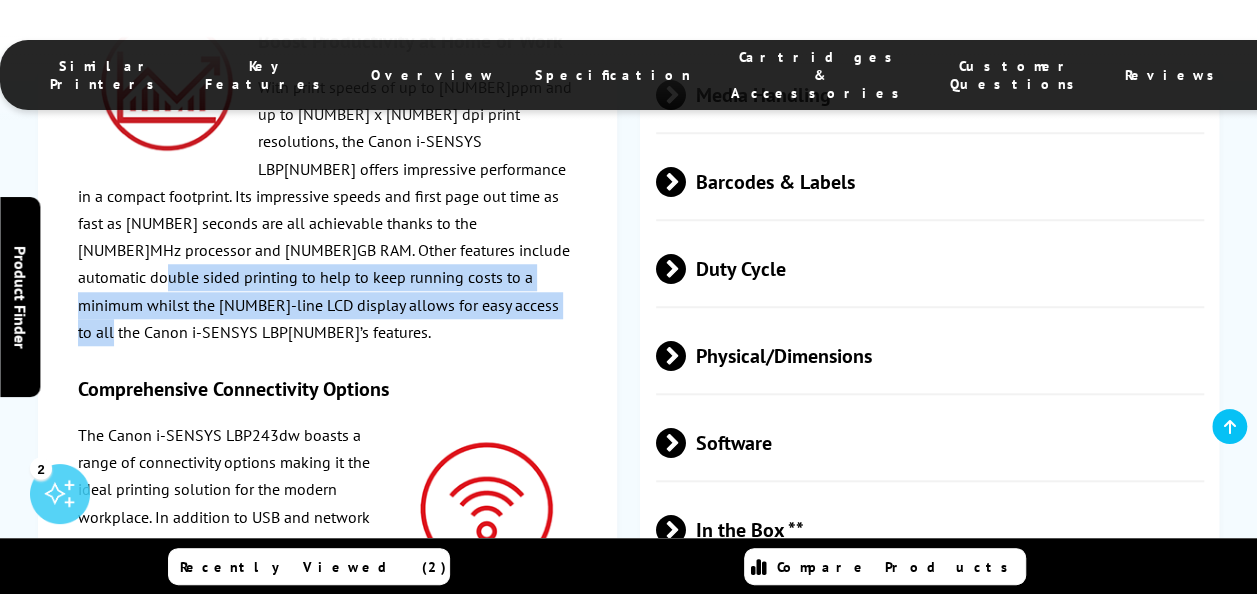 scroll, scrollTop: 4510, scrollLeft: 0, axis: vertical 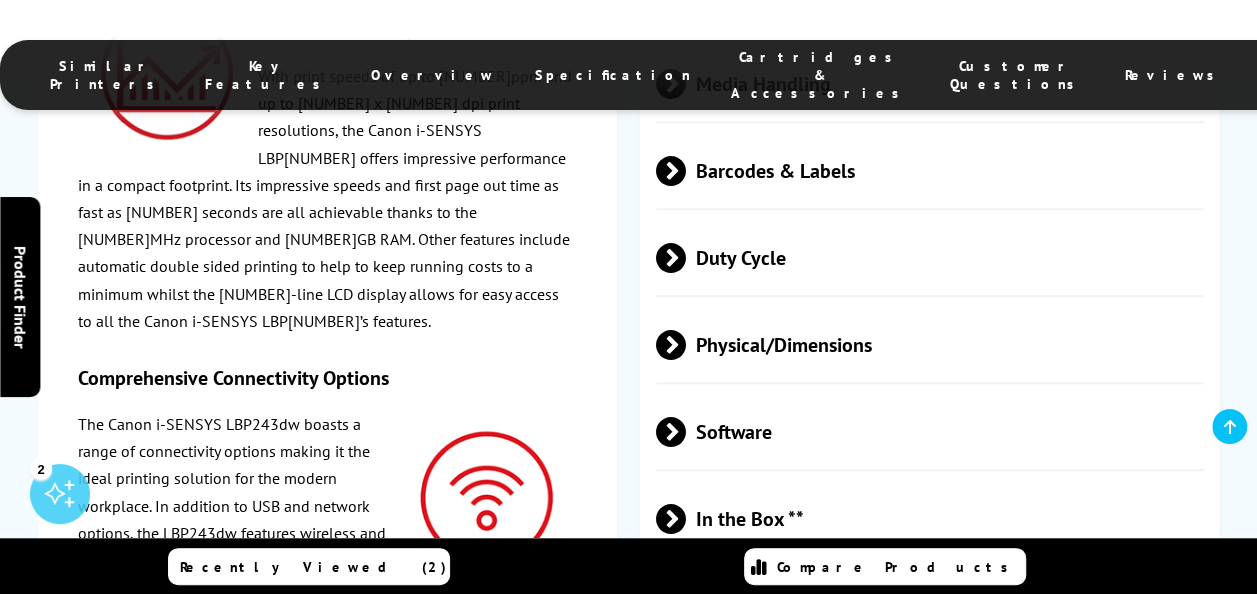 click on "The Canon i-SENSYS LBP243dw boasts a range of connectivity options making it the ideal printing solution for the modern workplace. In addition to USB and network options, the LBP243dw features wireless and Wi-Fi Direct connectivity as standard, offering the ability to tailor the printer to meet your specific needs." at bounding box center [327, 519] 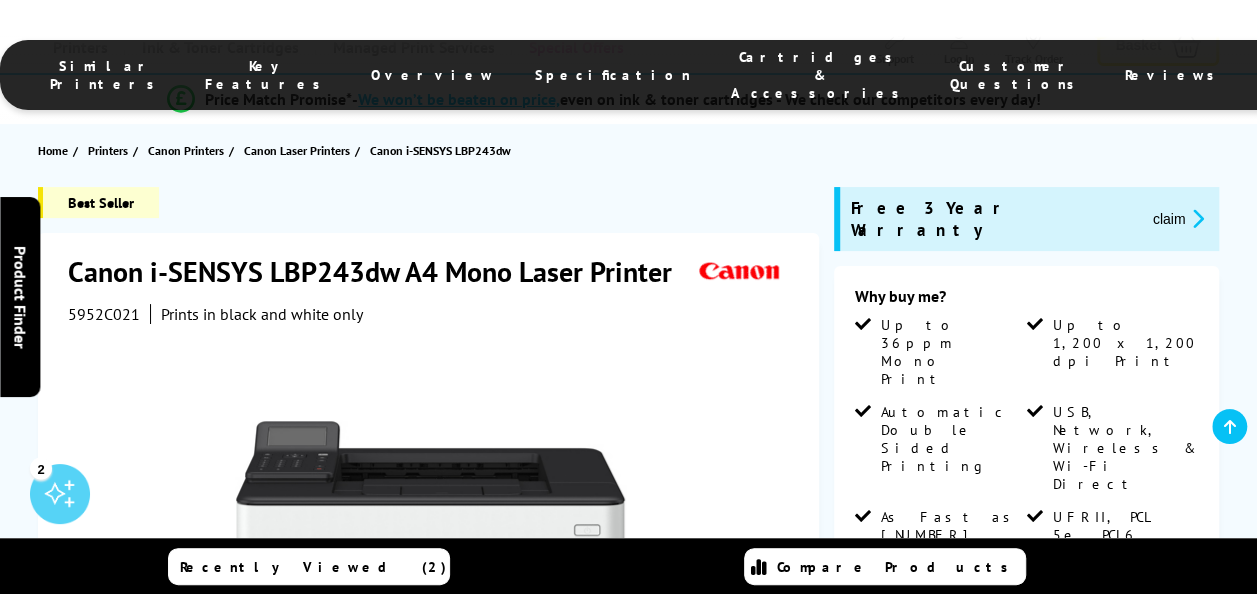 scroll, scrollTop: 0, scrollLeft: 0, axis: both 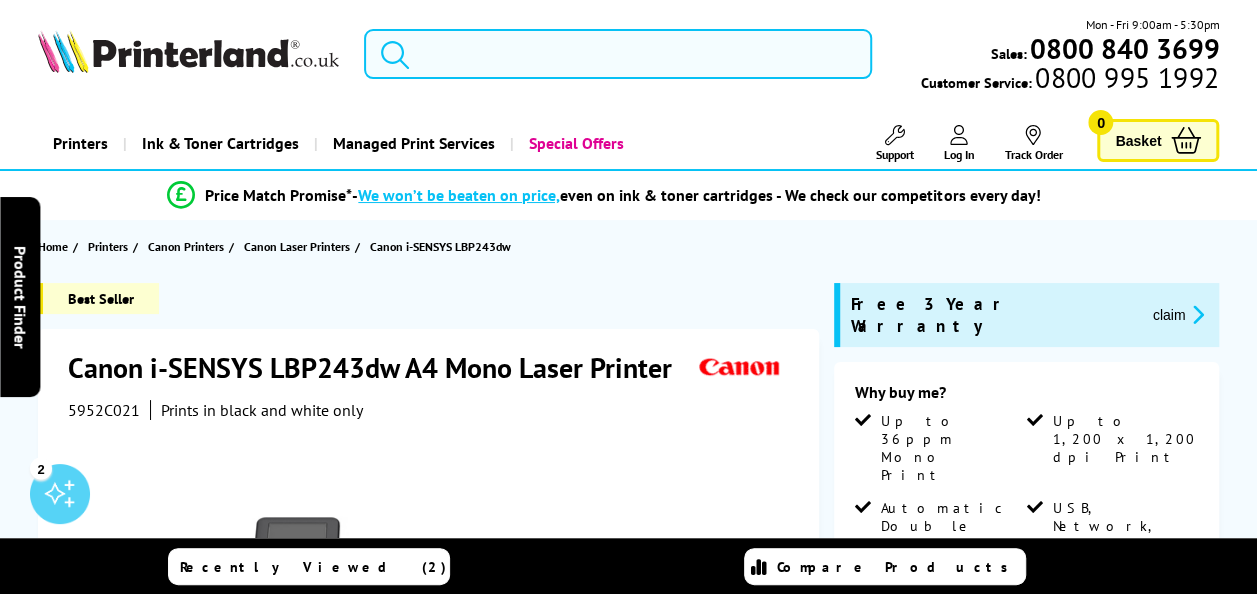 click at bounding box center (618, 54) 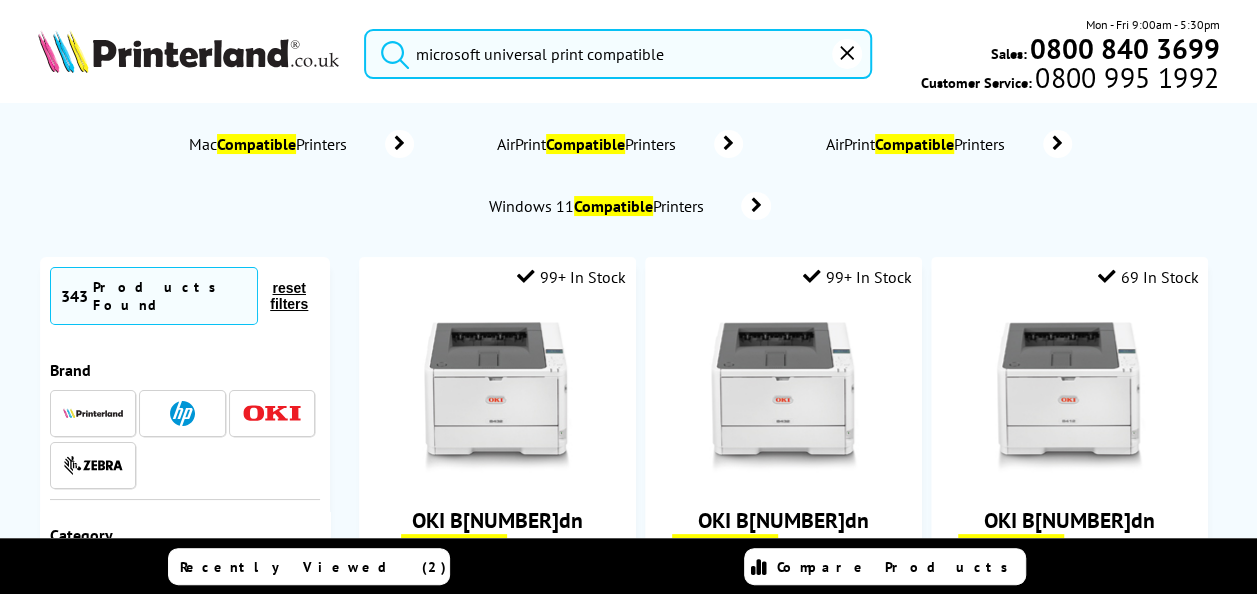 click on "microsoft universal print compatible" at bounding box center (618, 54) 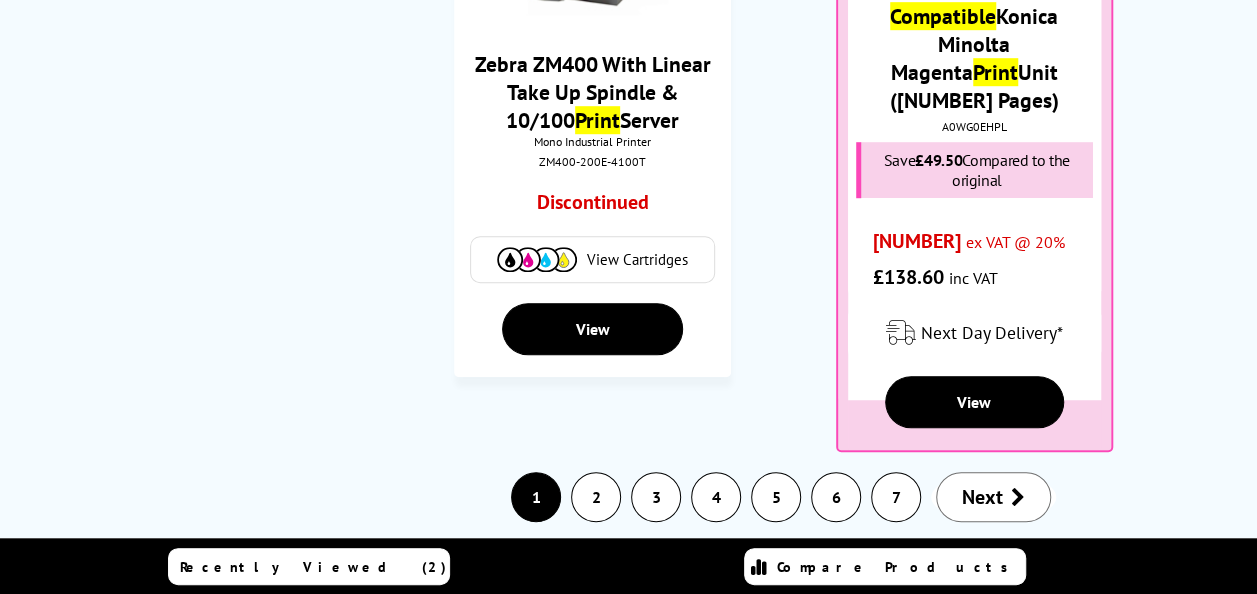 scroll, scrollTop: 0, scrollLeft: 0, axis: both 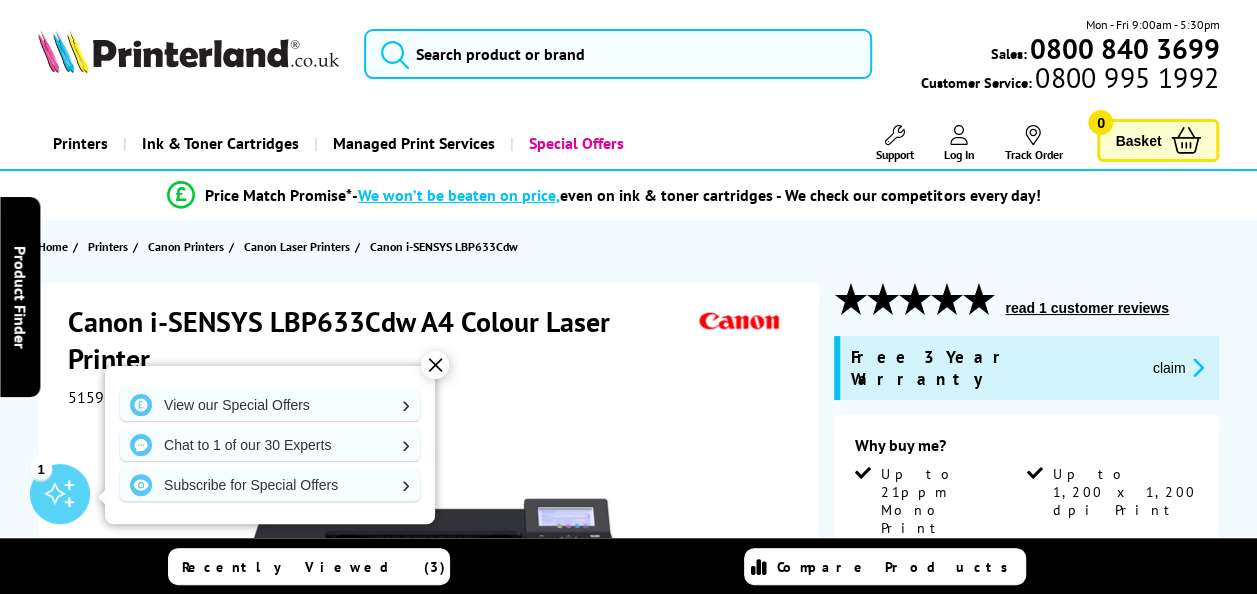 click on "✕" at bounding box center (435, 365) 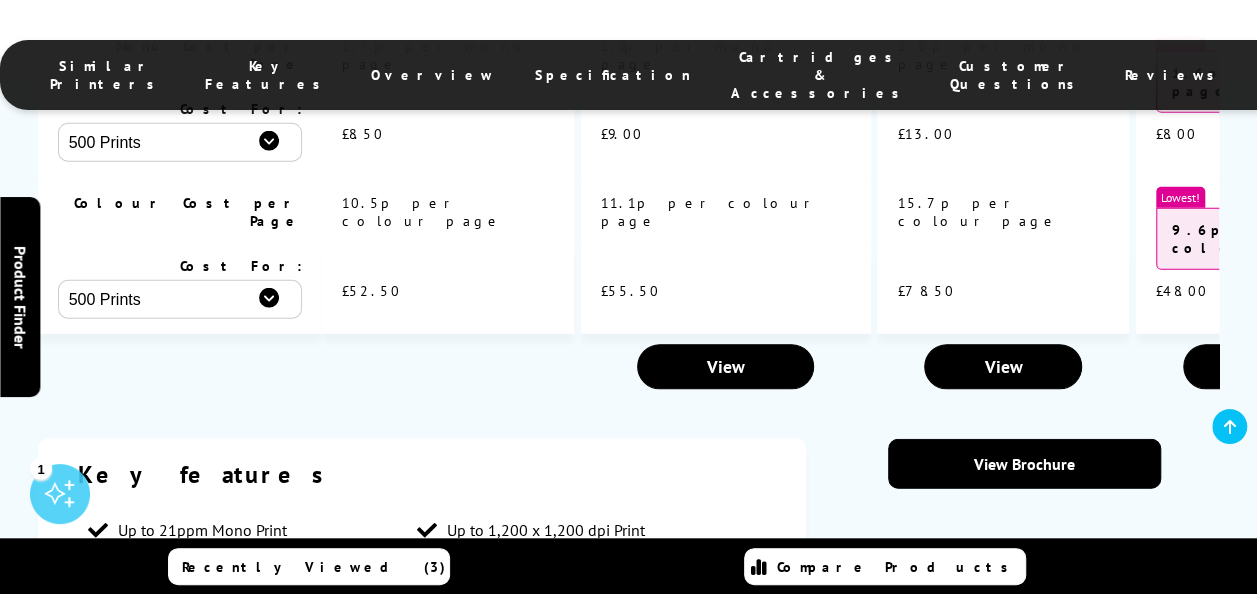 scroll, scrollTop: 2528, scrollLeft: 0, axis: vertical 